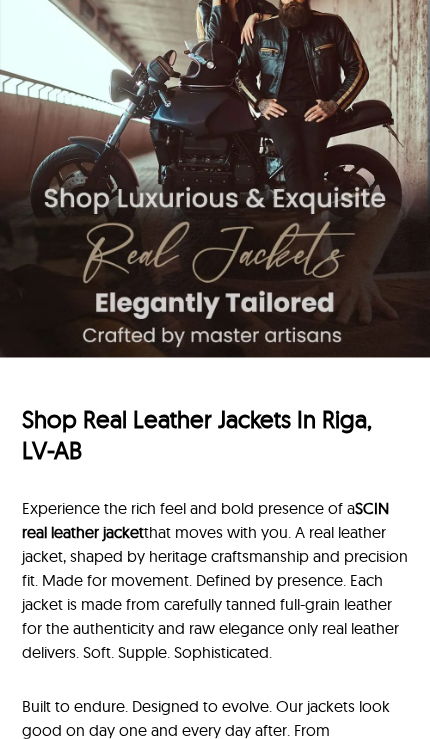scroll, scrollTop: 172, scrollLeft: 0, axis: vertical 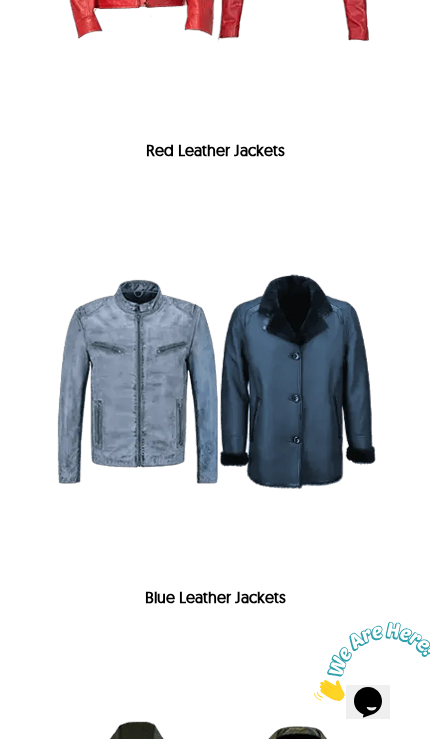 click at bounding box center [215, 383] 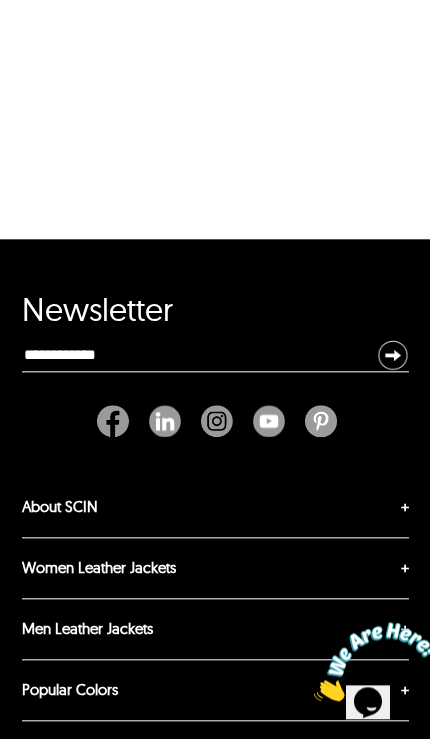 scroll, scrollTop: 0, scrollLeft: 0, axis: both 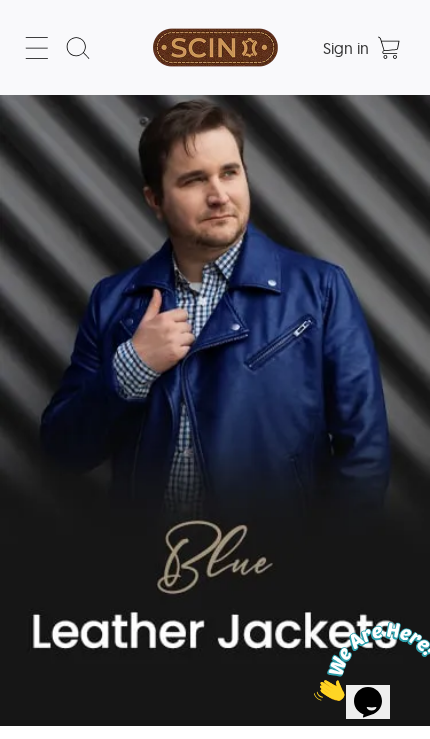 select on "********" 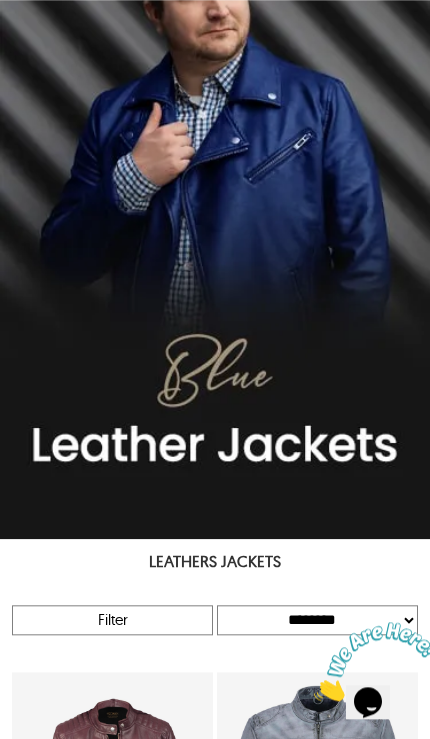 scroll, scrollTop: 0, scrollLeft: 0, axis: both 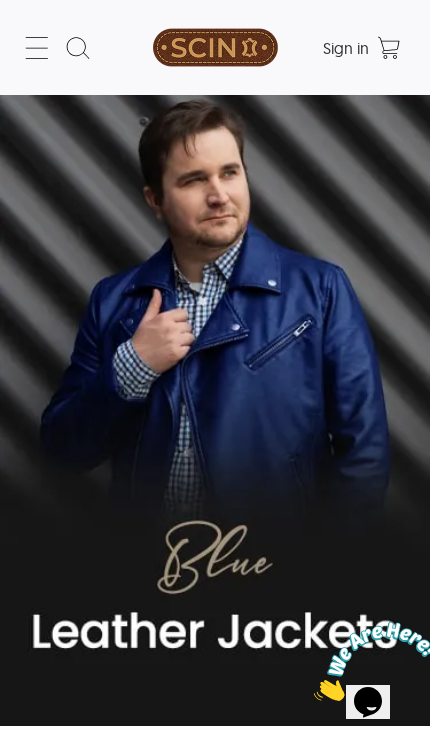 click 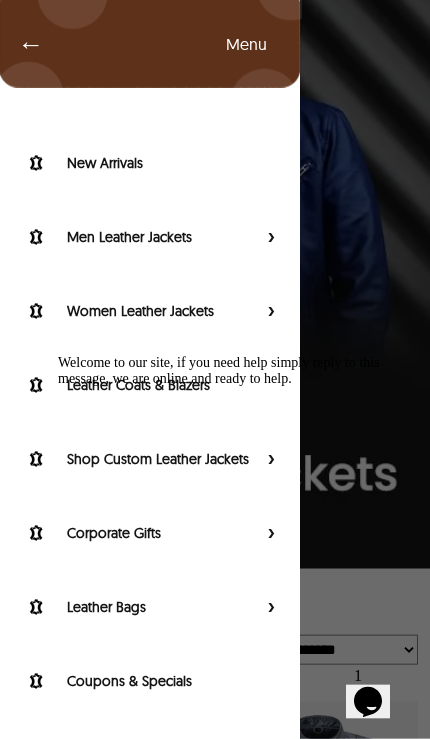 scroll, scrollTop: 168, scrollLeft: 0, axis: vertical 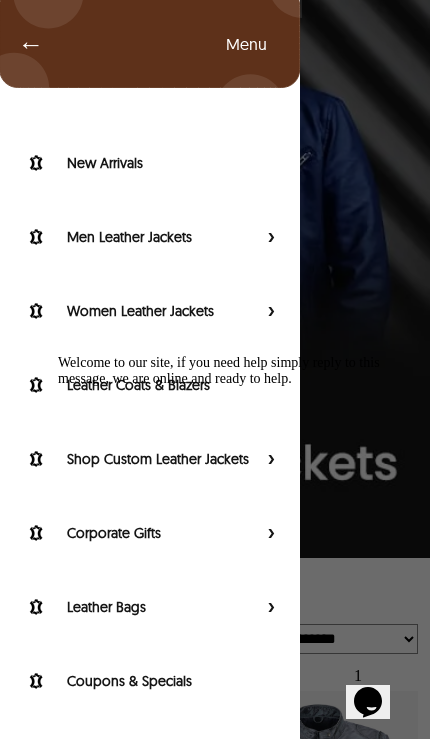 click on "Leather Coats & Blazers" at bounding box center (173, 385) 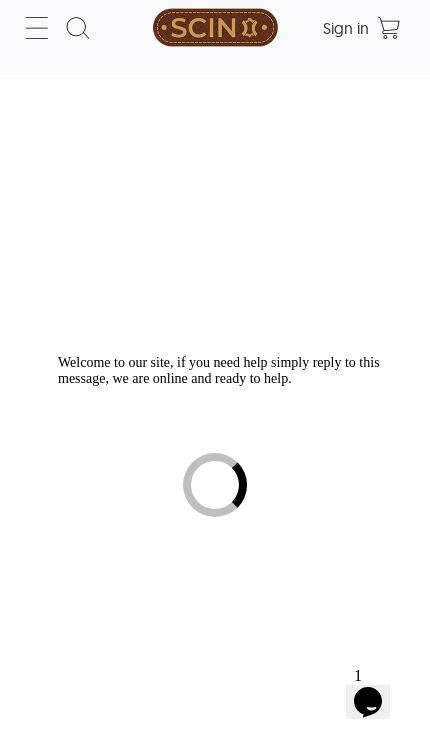 scroll, scrollTop: 0, scrollLeft: 0, axis: both 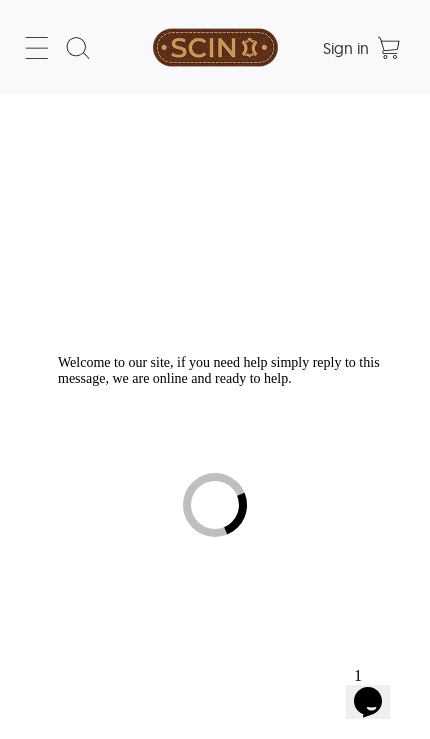 select on "********" 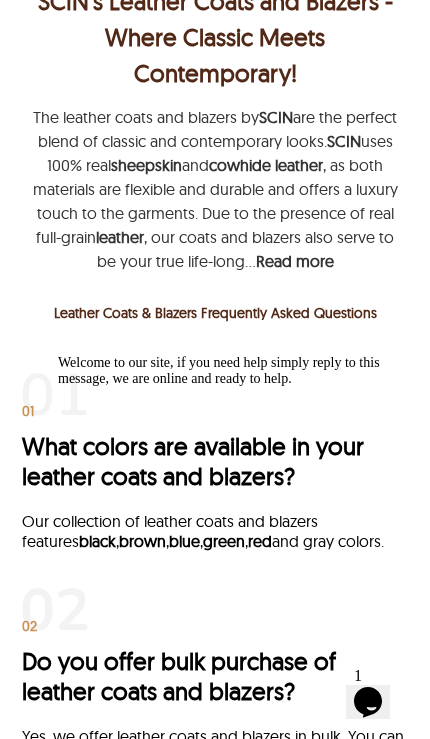 scroll, scrollTop: 6613, scrollLeft: 0, axis: vertical 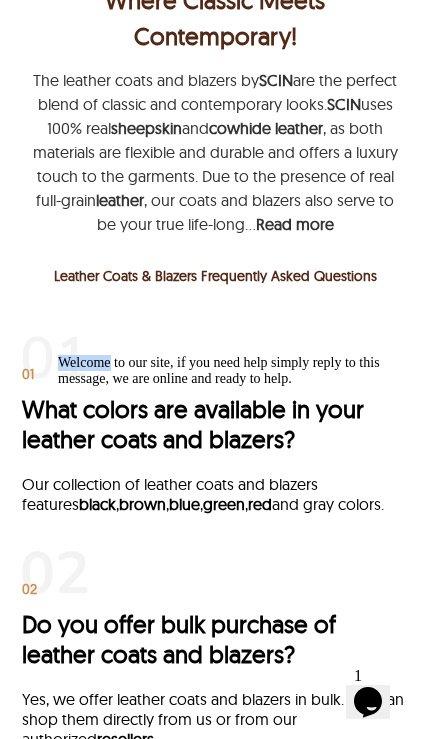 click on "Welcome to our site, if you need help simply reply to this message, we are online and ready to help." at bounding box center (238, 371) 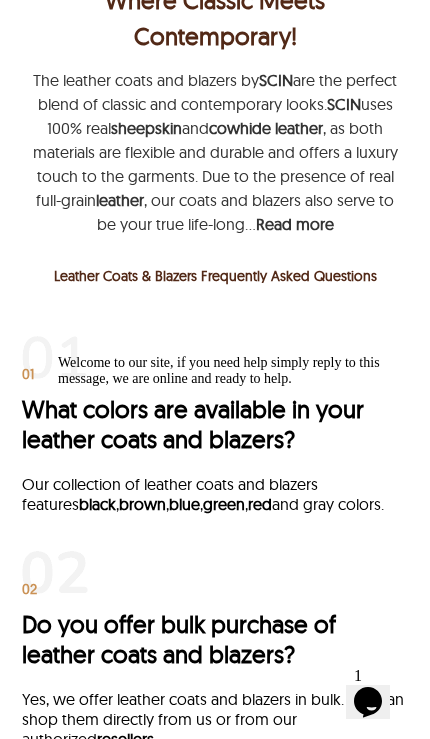 click on "Welcome to our site, if you need help simply reply to this message, we are online and ready to help." at bounding box center [238, 371] 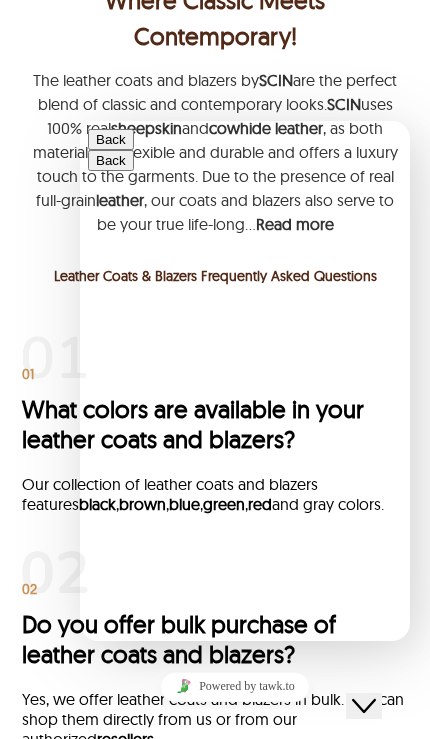 click on "Back" at bounding box center (111, 139) 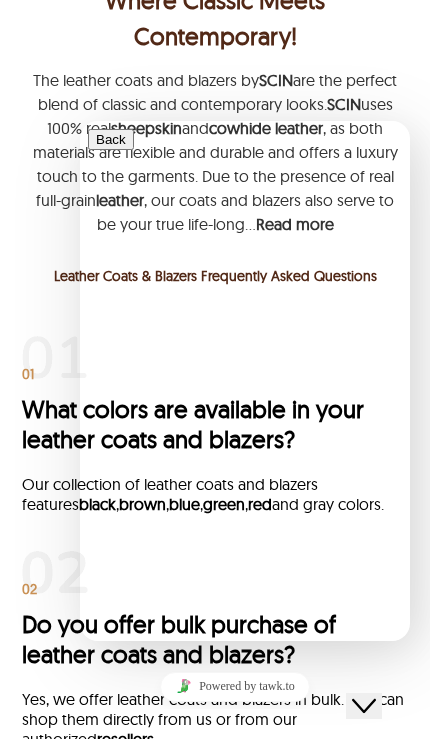 click on "What colors are available in your leather coats and blazers?" at bounding box center (215, 424) 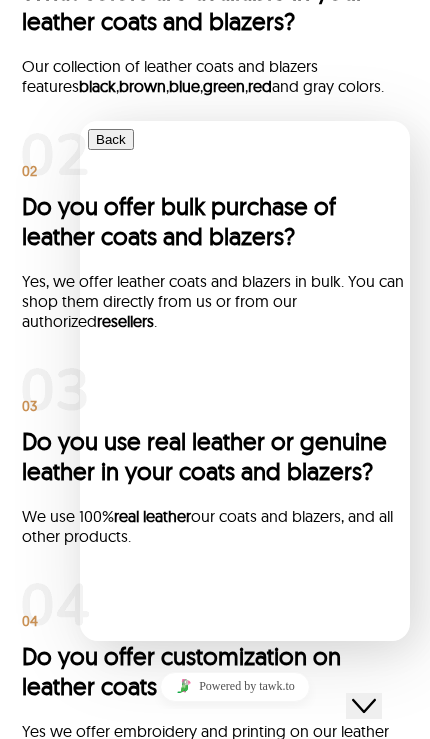 scroll, scrollTop: 7047, scrollLeft: 0, axis: vertical 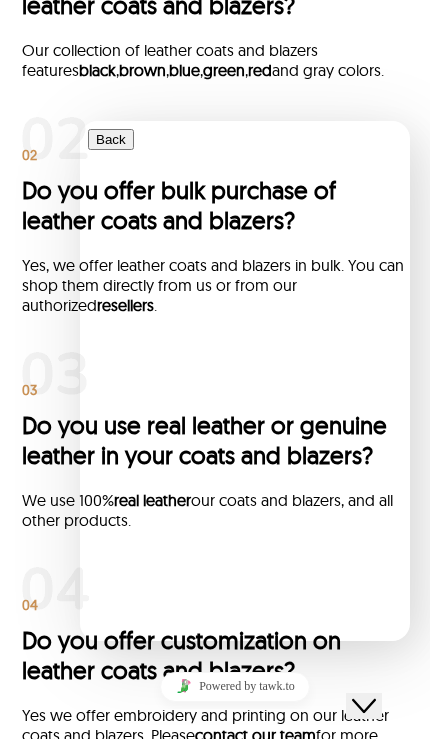 click on "01 What colors are available in your leather coats and blazers? Our collection of leather coats and blazers features  black ,  brown ,  blue ,  green ,  red  and gray colors. 02 Do you offer bulk purchase of leather coats and blazers? Yes, we offer leather coats and blazers in bulk. You can shop them directly from us or from our authorized  resellers . 03 Do you use real leather or genuine leather in your coats and blazers? We use 100%  real leather  our coats and blazers, and all other products. 04 Do you offer customization on leather coats and blazers? Yes we offer embroidery and printing on our leather coats and blazers. Please  contact our team  for more information. 05 How do you care for leather coats and blazers?
Store your leather coats and blazers in dry places.
Prevent a build-up of dirt and grease by regular conditioning and wiping with a damp cloth.
To remove dirt and grease or light staining, use a damp cloth and soapy water.
Blot rather than rub and avoid over-wetting the  leather ." at bounding box center [215, 492] 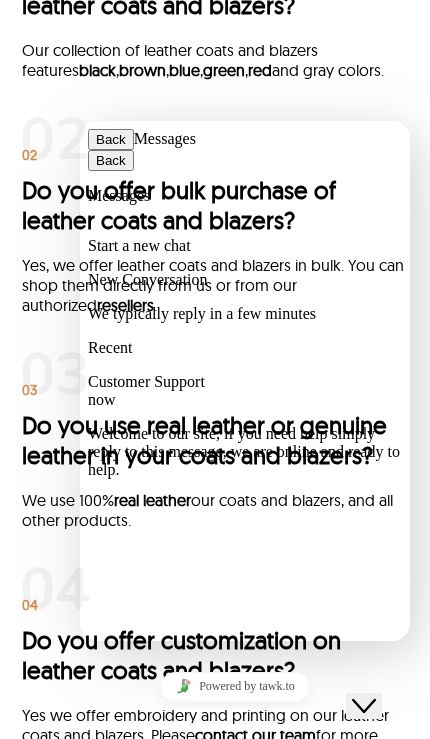 click at bounding box center (96, 1008) 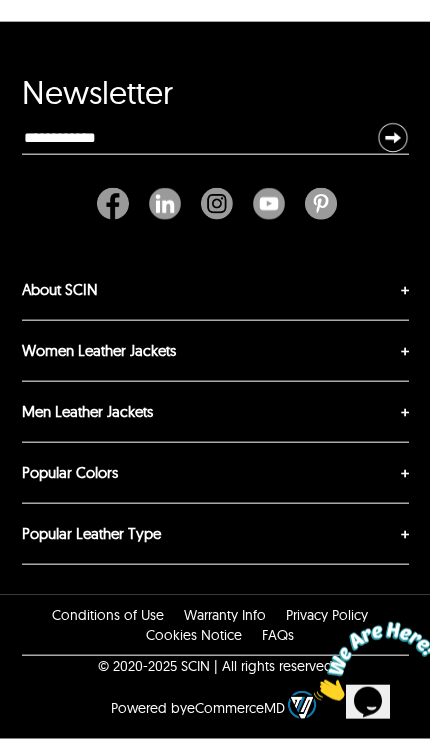 scroll, scrollTop: 9214, scrollLeft: 0, axis: vertical 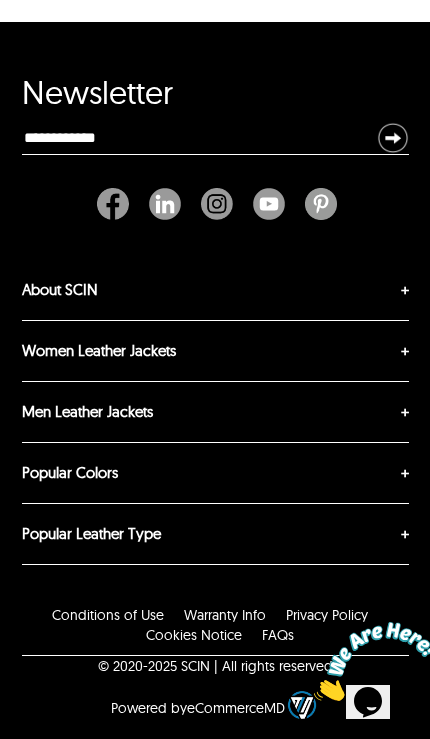 click on "Popular Leather Type" at bounding box center [215, 534] 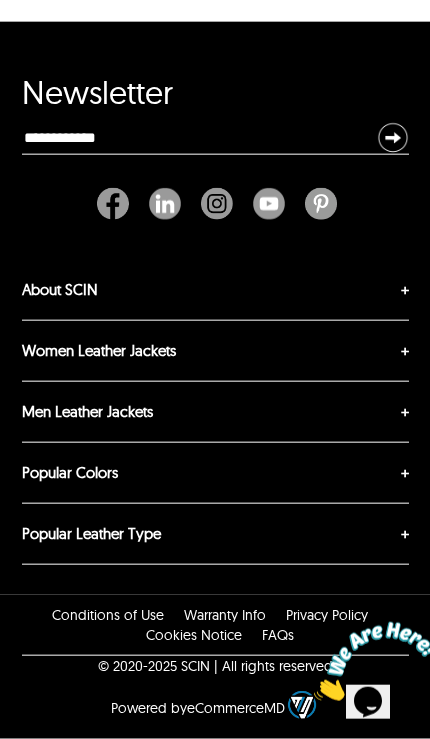 scroll, scrollTop: 9302, scrollLeft: 0, axis: vertical 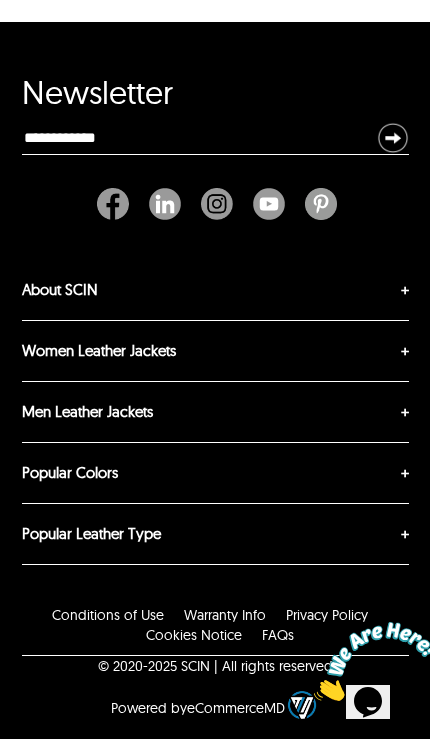 click on "Goatskin Leather Jackets" at bounding box center (22, 564) 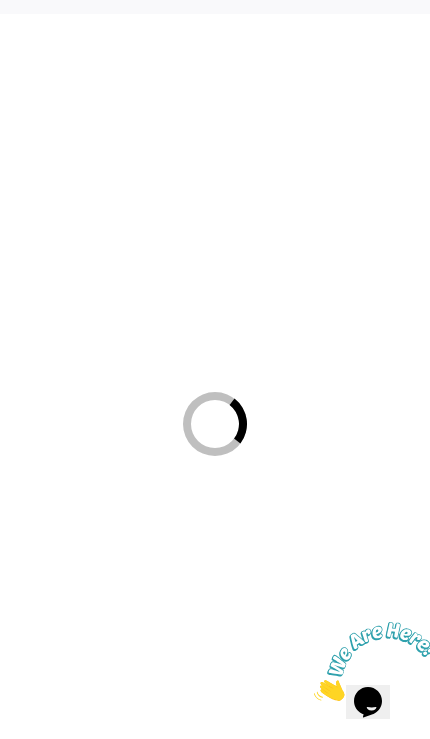 scroll, scrollTop: 0, scrollLeft: 0, axis: both 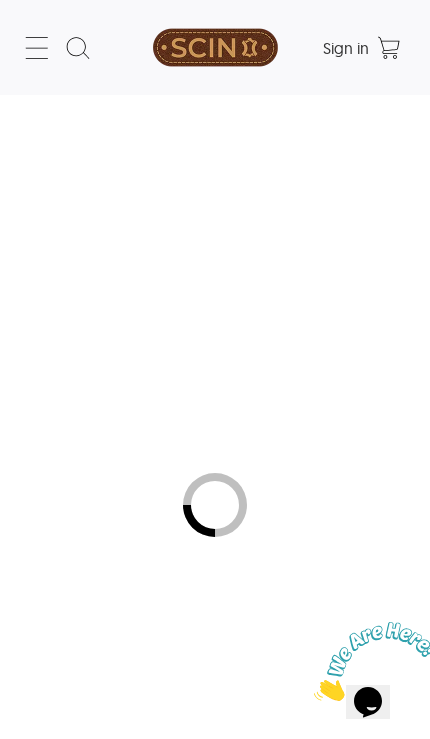 select on "********" 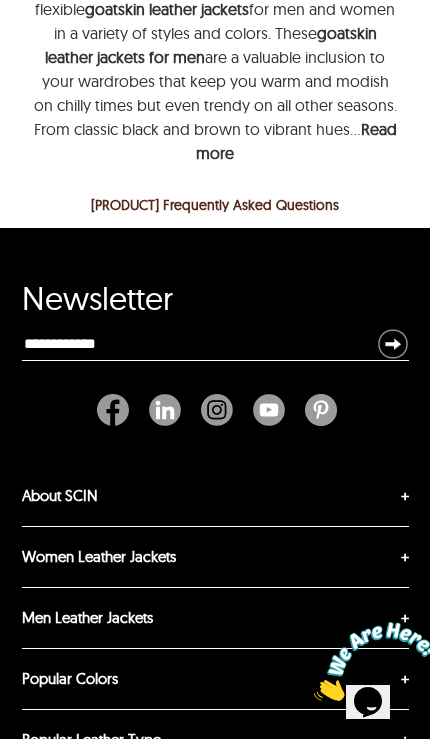 scroll, scrollTop: 2300, scrollLeft: 0, axis: vertical 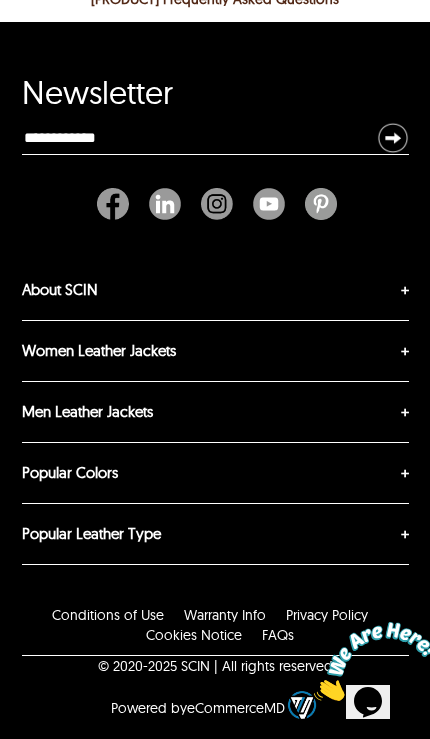 click on "Sheepskin Leather Jackets" at bounding box center (22, 564) 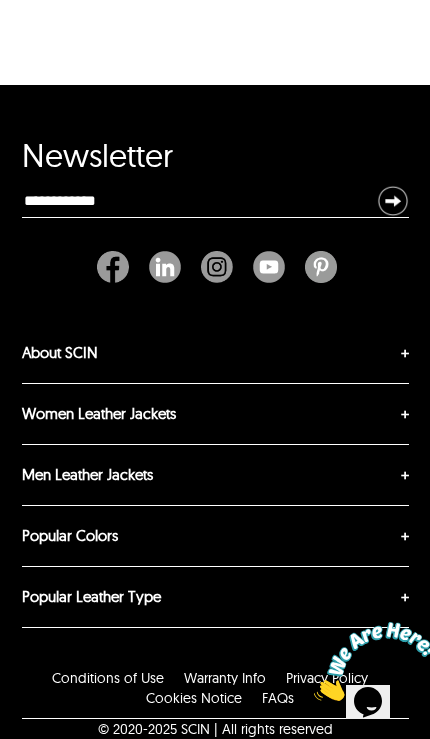 scroll, scrollTop: 0, scrollLeft: 0, axis: both 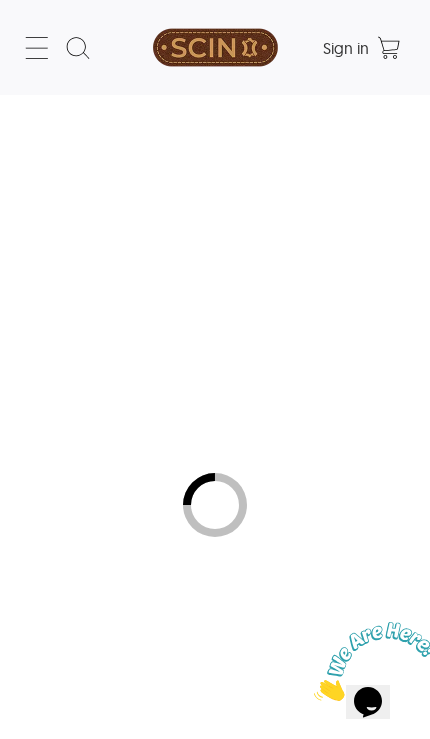 select on "********" 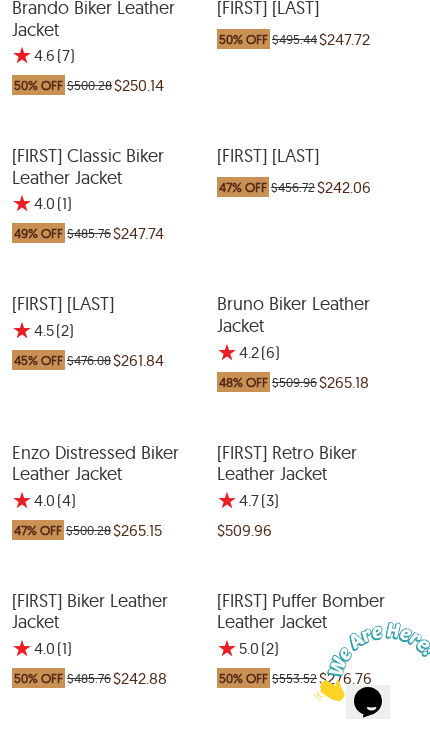 scroll, scrollTop: 3279, scrollLeft: 0, axis: vertical 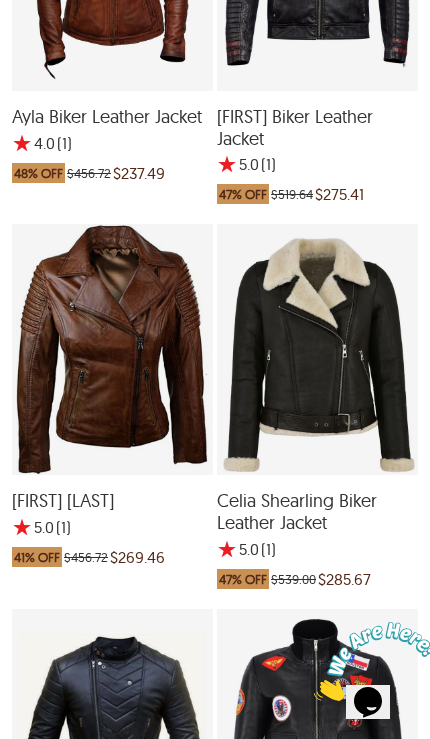 click at bounding box center [376, 661] 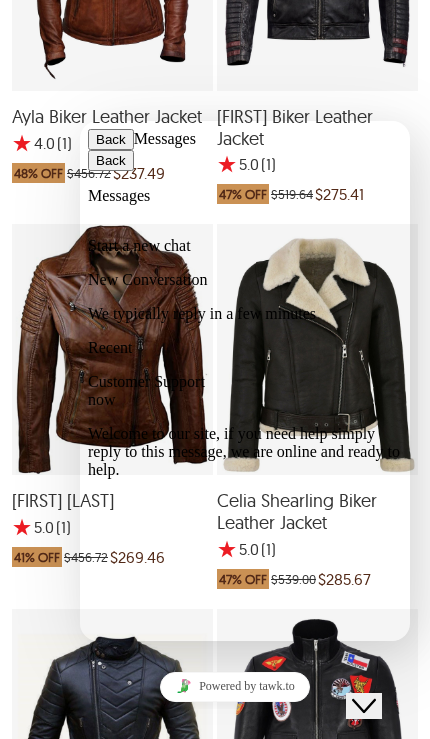 click on "New Conversation" at bounding box center (245, 280) 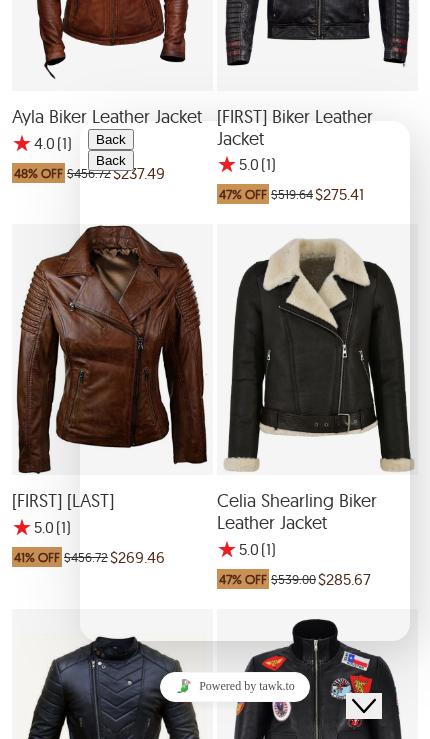 click on "*  [NAME]" at bounding box center [175, 862] 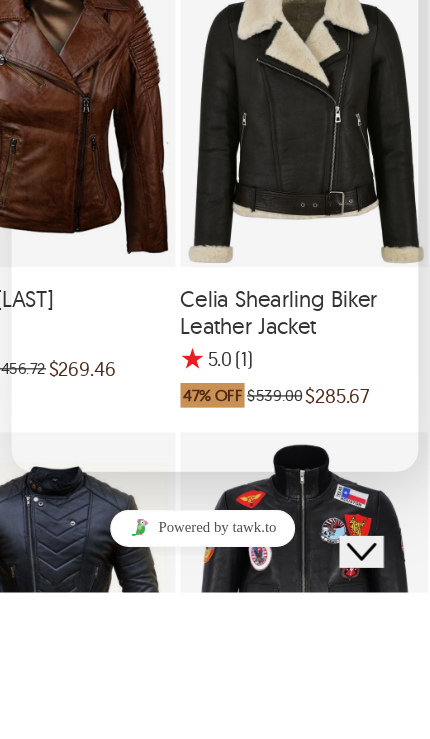 type on "******" 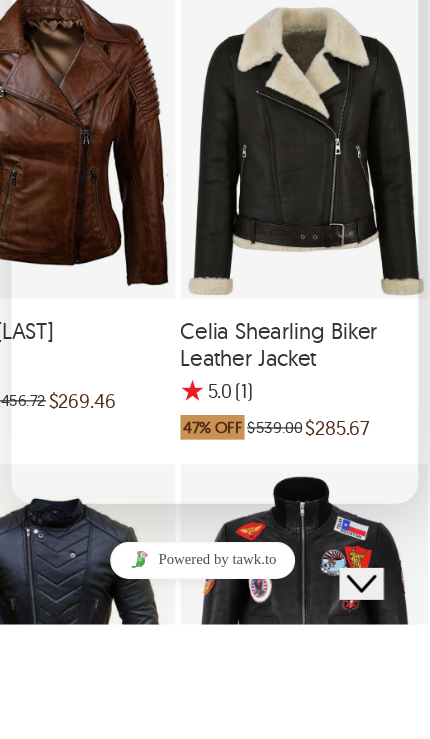 type on "**********" 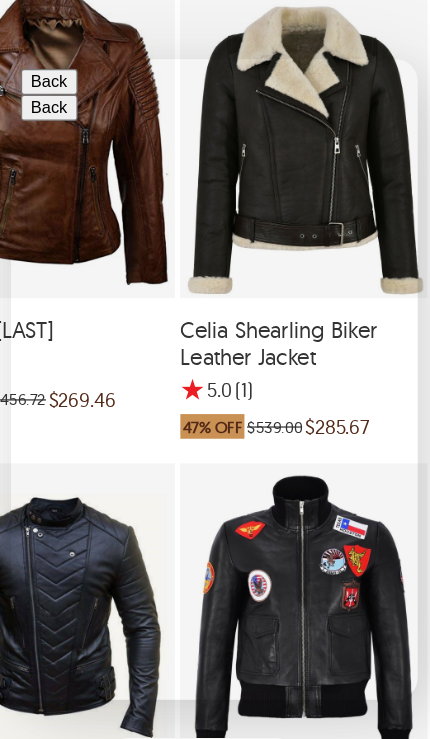 click at bounding box center [106, 902] 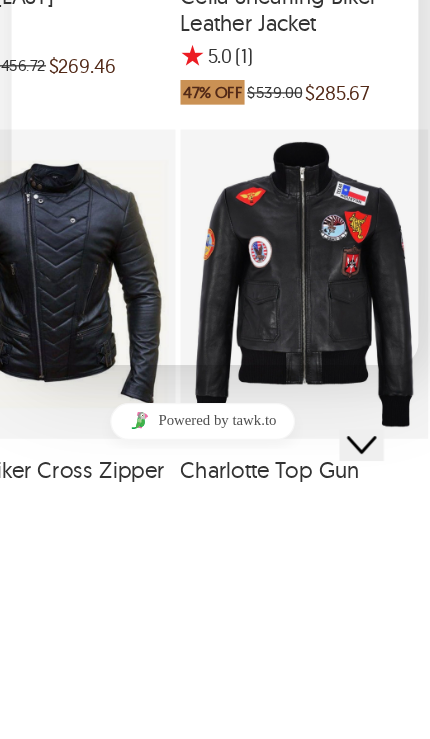 type on "*" 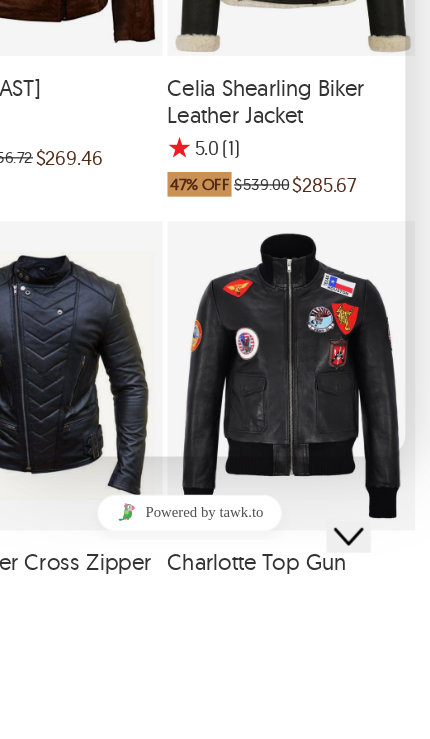 scroll, scrollTop: 1895, scrollLeft: 0, axis: vertical 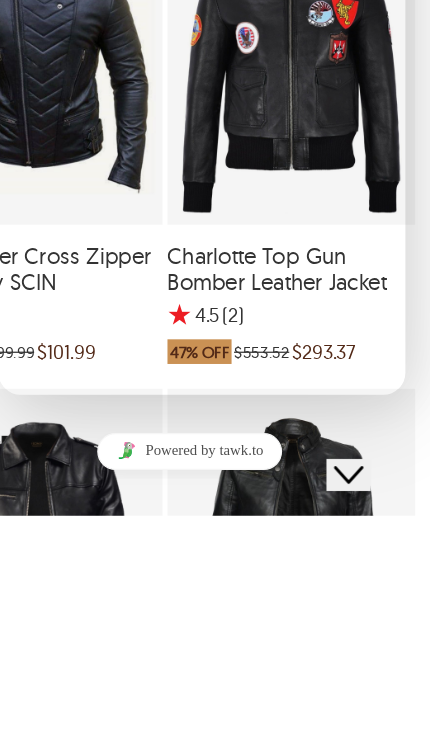 type on "[PHONE]" 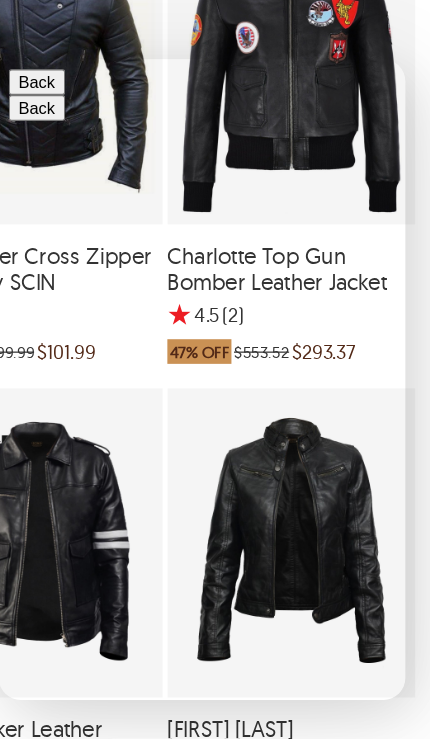 click at bounding box center [39, 881] 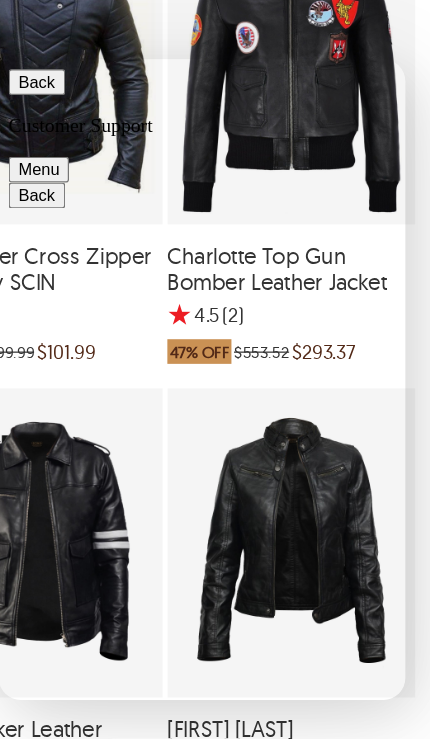 click at bounding box center [-1, 59] 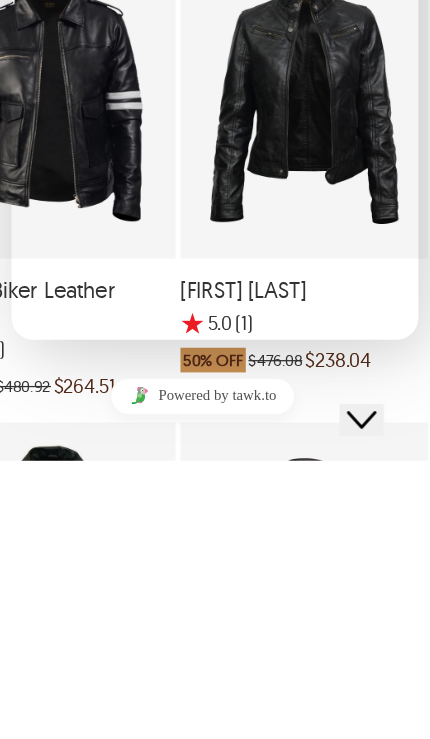 type on "*" 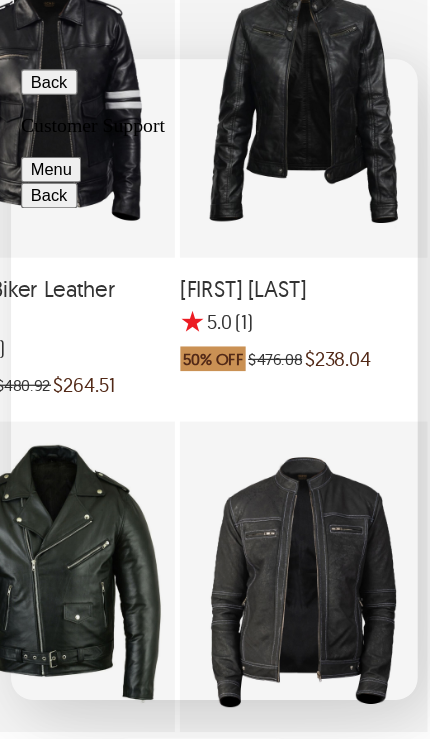 scroll, scrollTop: 541, scrollLeft: 0, axis: vertical 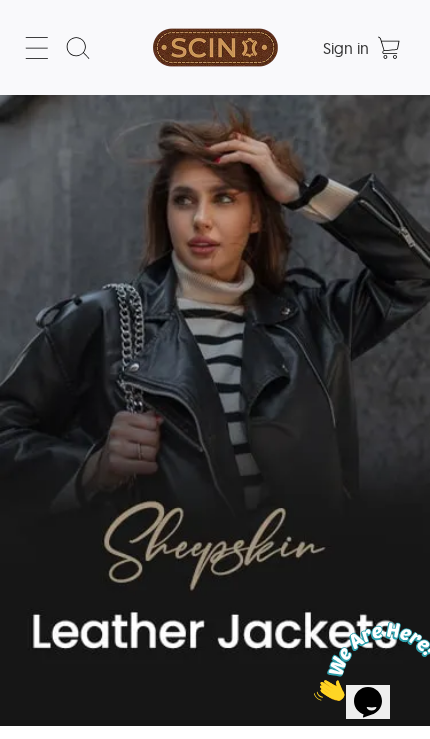 click at bounding box center (37, 48) 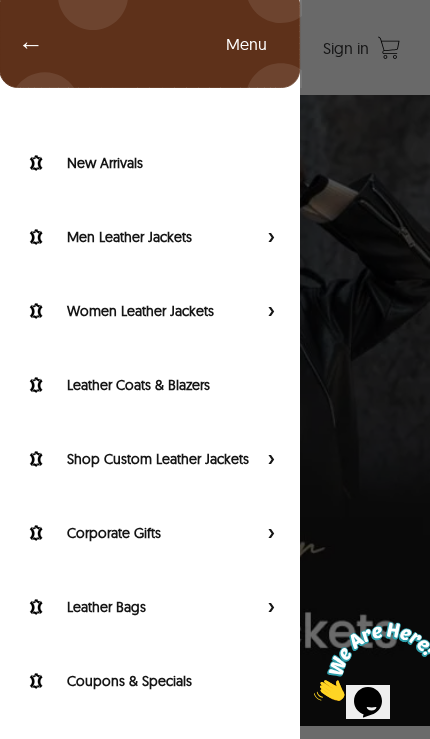 scroll, scrollTop: 0, scrollLeft: 0, axis: both 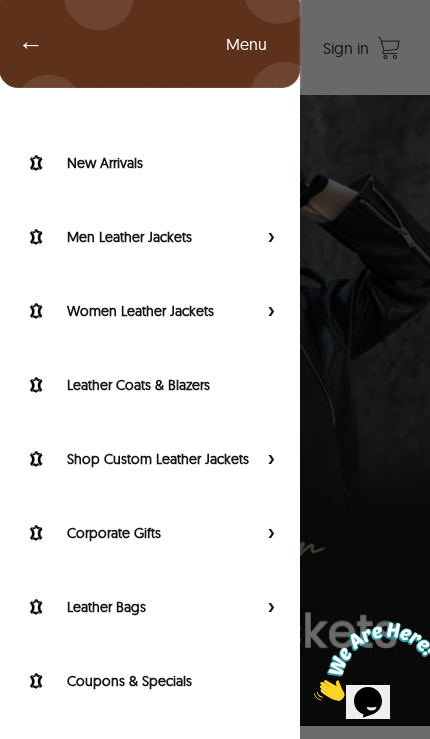 click at bounding box center (269, 237) 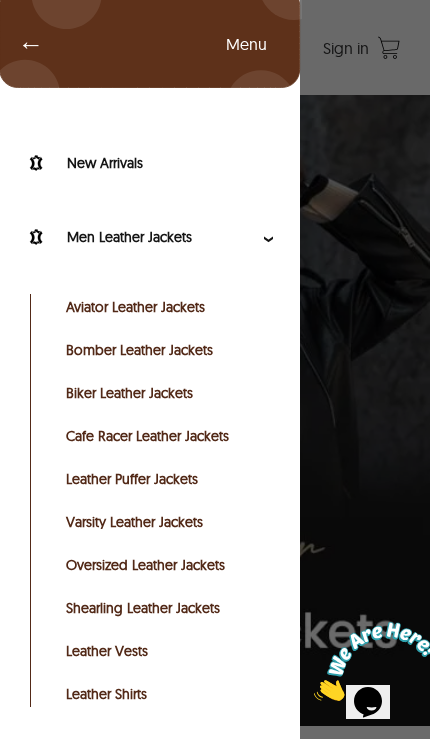 click on "Leather Shirts" at bounding box center (166, 694) 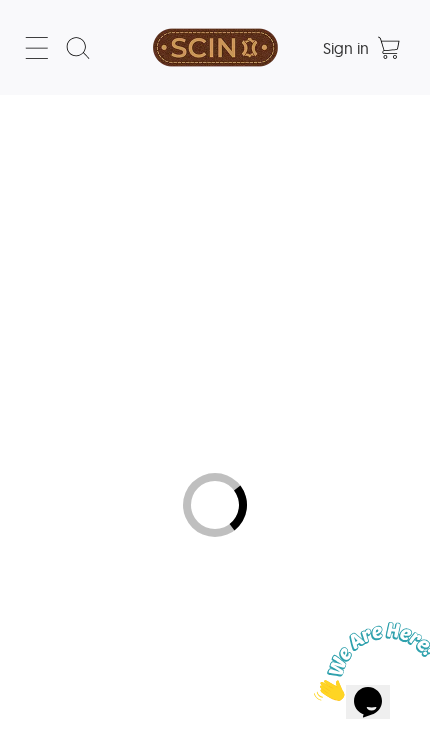 select on "********" 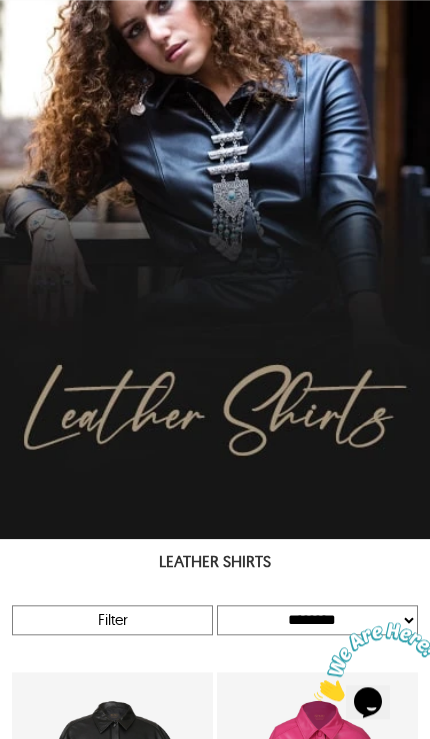 scroll, scrollTop: 0, scrollLeft: 0, axis: both 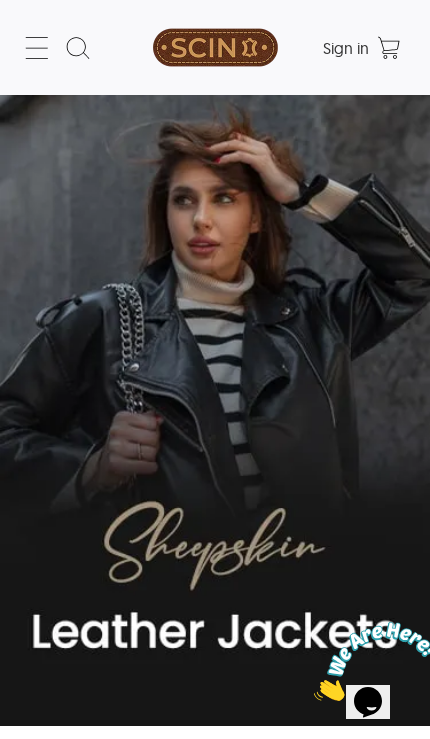 click 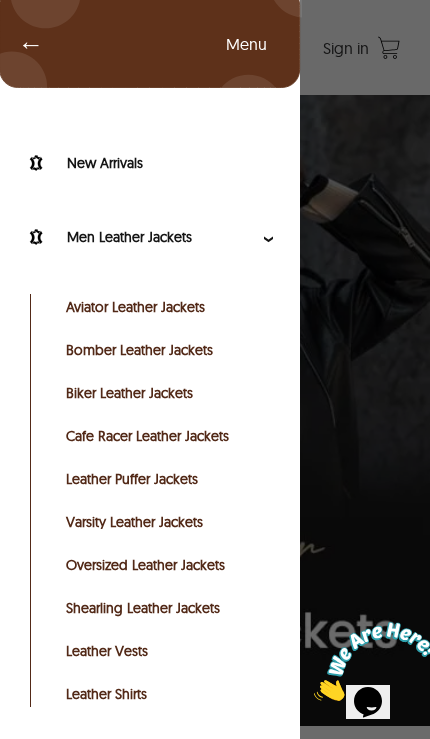 click on "Bomber Leather Jackets" at bounding box center [166, 350] 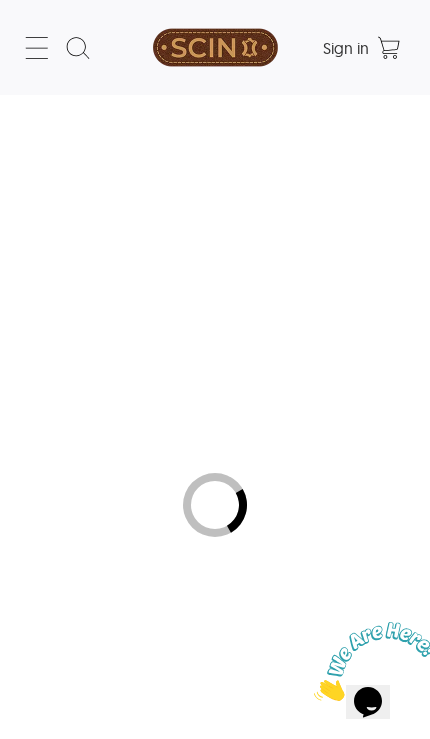 select on "********" 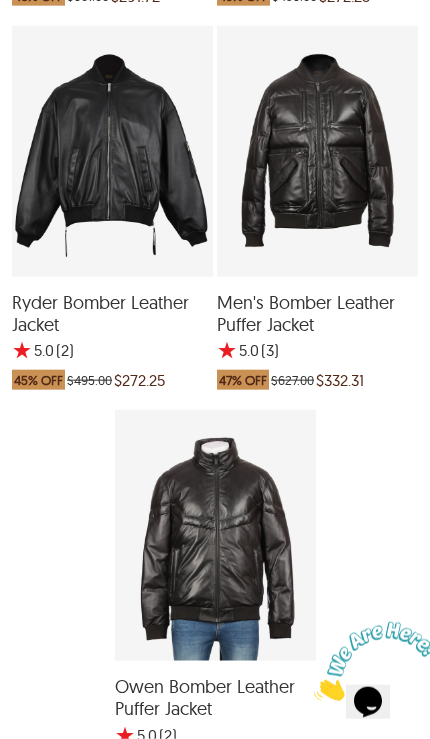scroll, scrollTop: 6223, scrollLeft: 0, axis: vertical 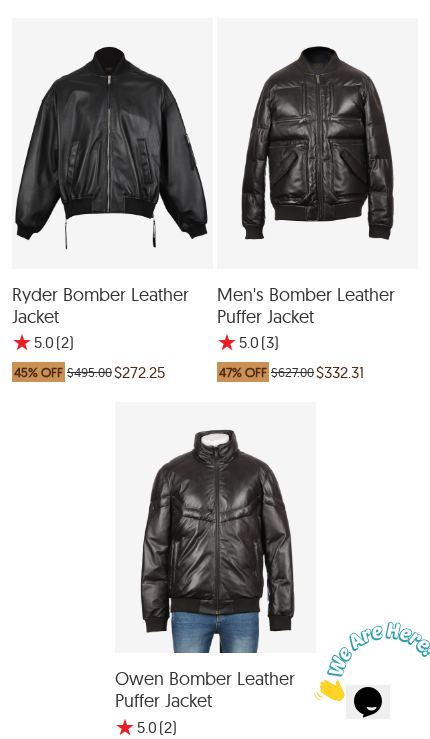 click at bounding box center (215, 527) 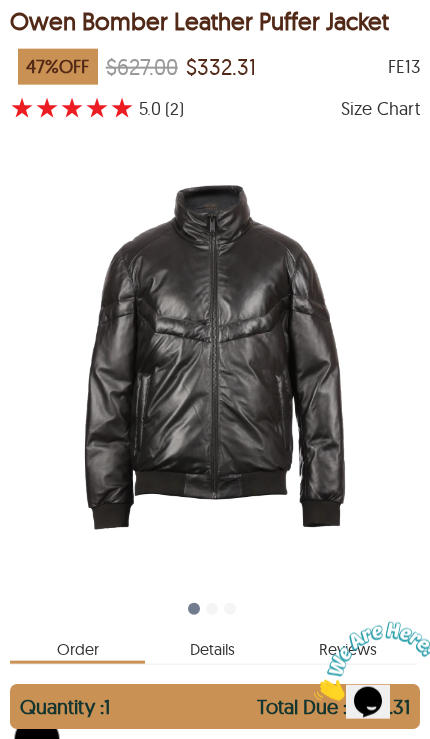 scroll, scrollTop: 111, scrollLeft: 0, axis: vertical 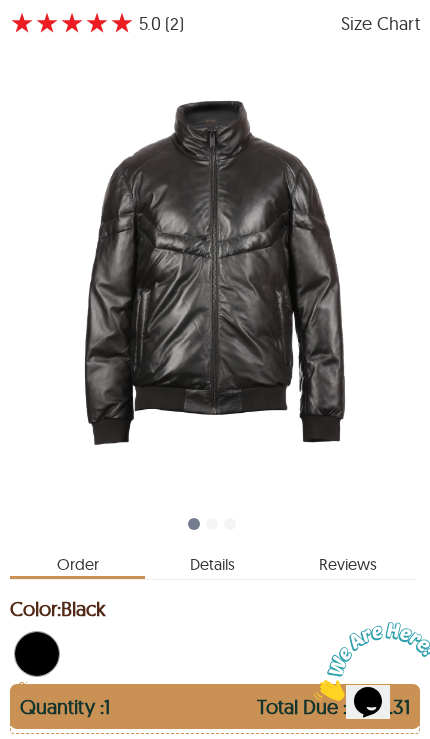 select on "********" 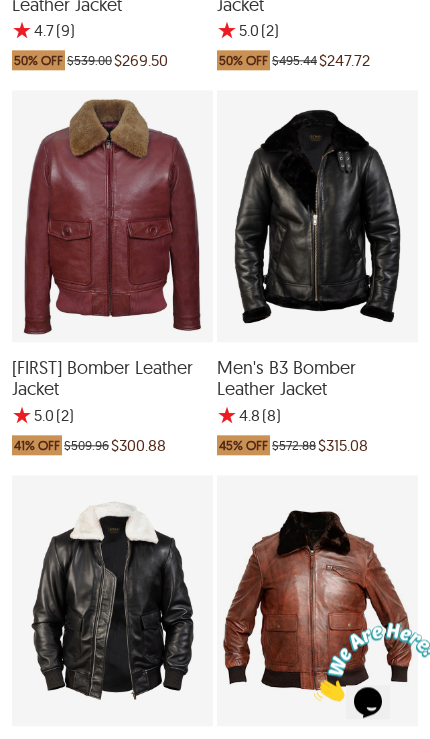 scroll, scrollTop: 2238, scrollLeft: 0, axis: vertical 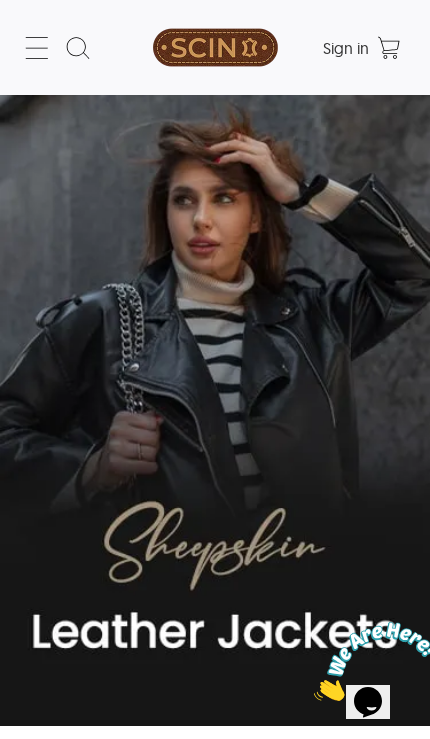 click 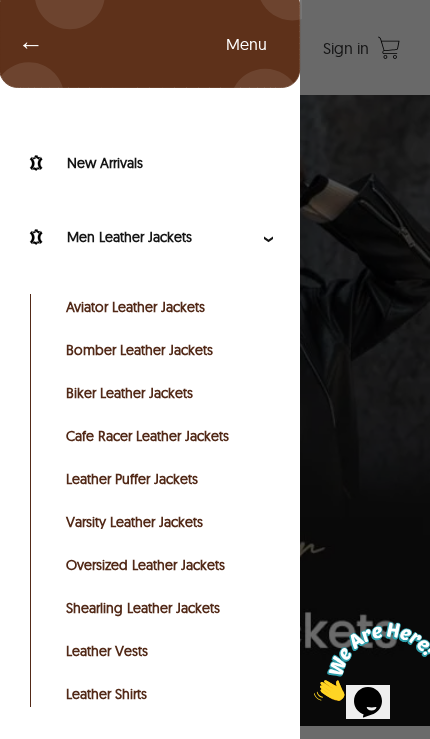 click on "Leather Puffer Jackets" at bounding box center (166, 479) 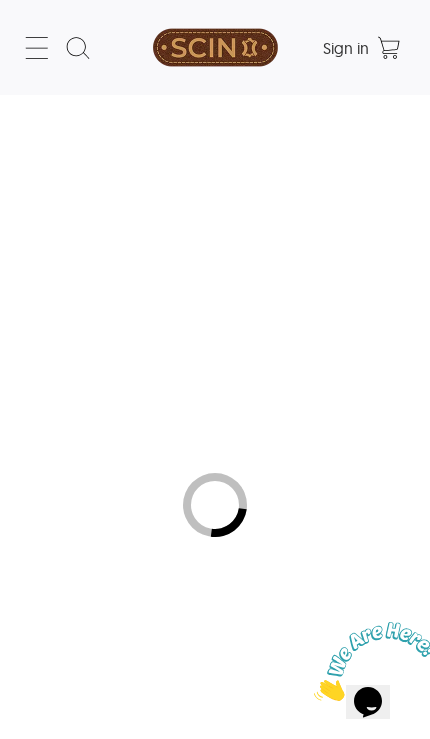 select on "********" 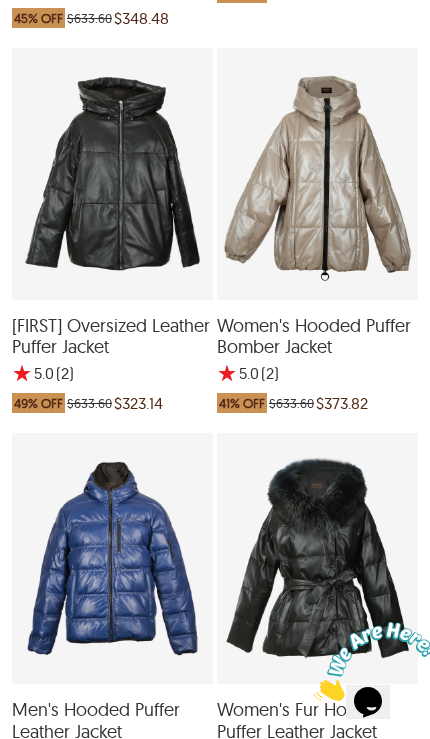 scroll, scrollTop: 2347, scrollLeft: 0, axis: vertical 